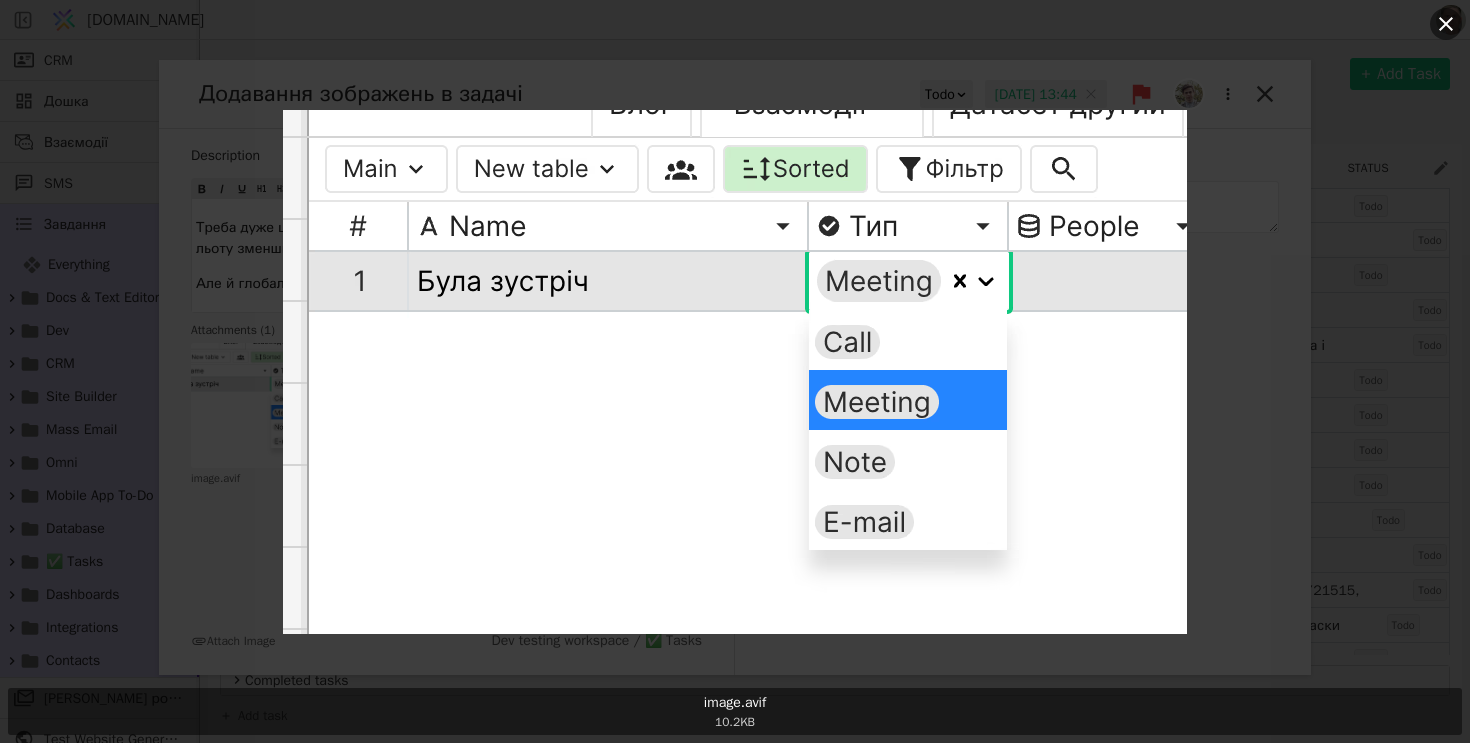 scroll, scrollTop: 0, scrollLeft: 0, axis: both 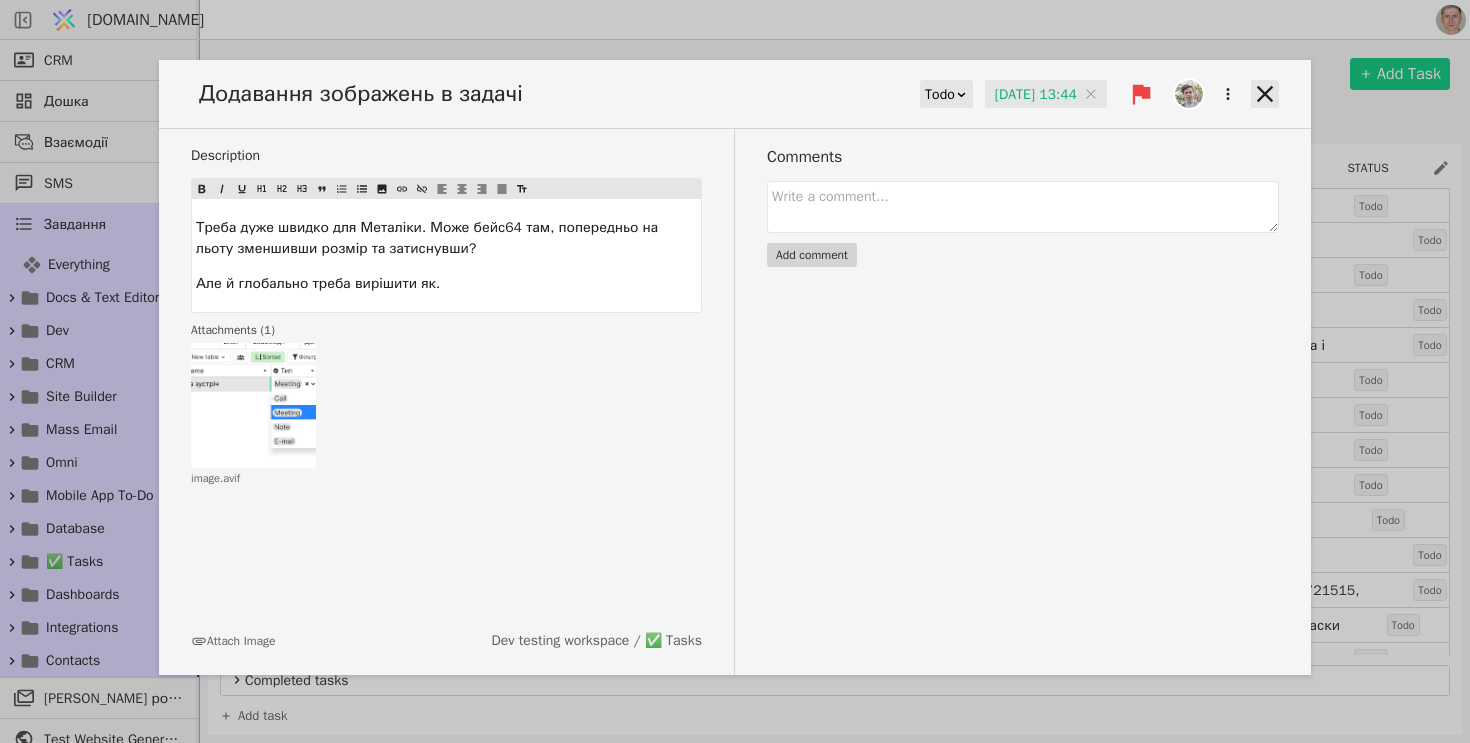 click 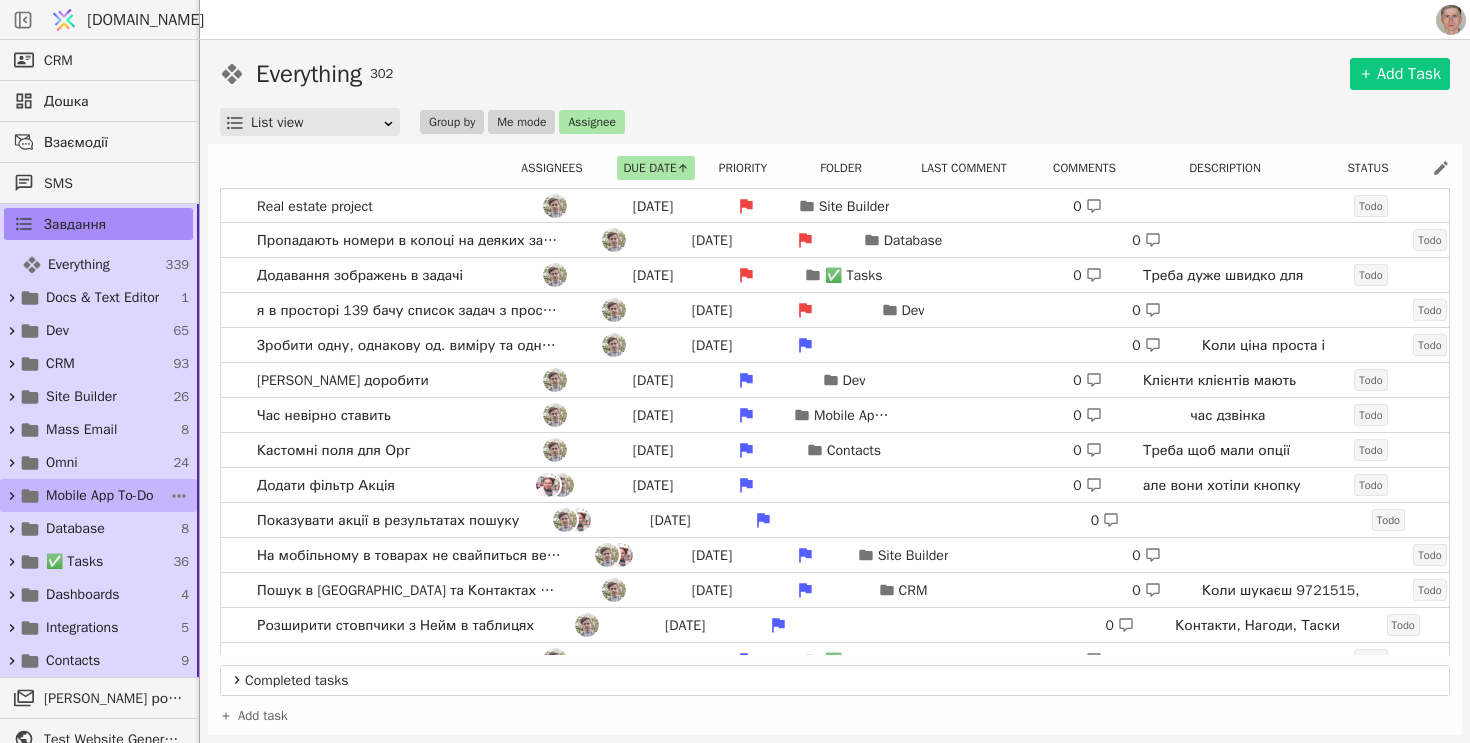 click on "Mobile App To-Do" at bounding box center [100, 495] 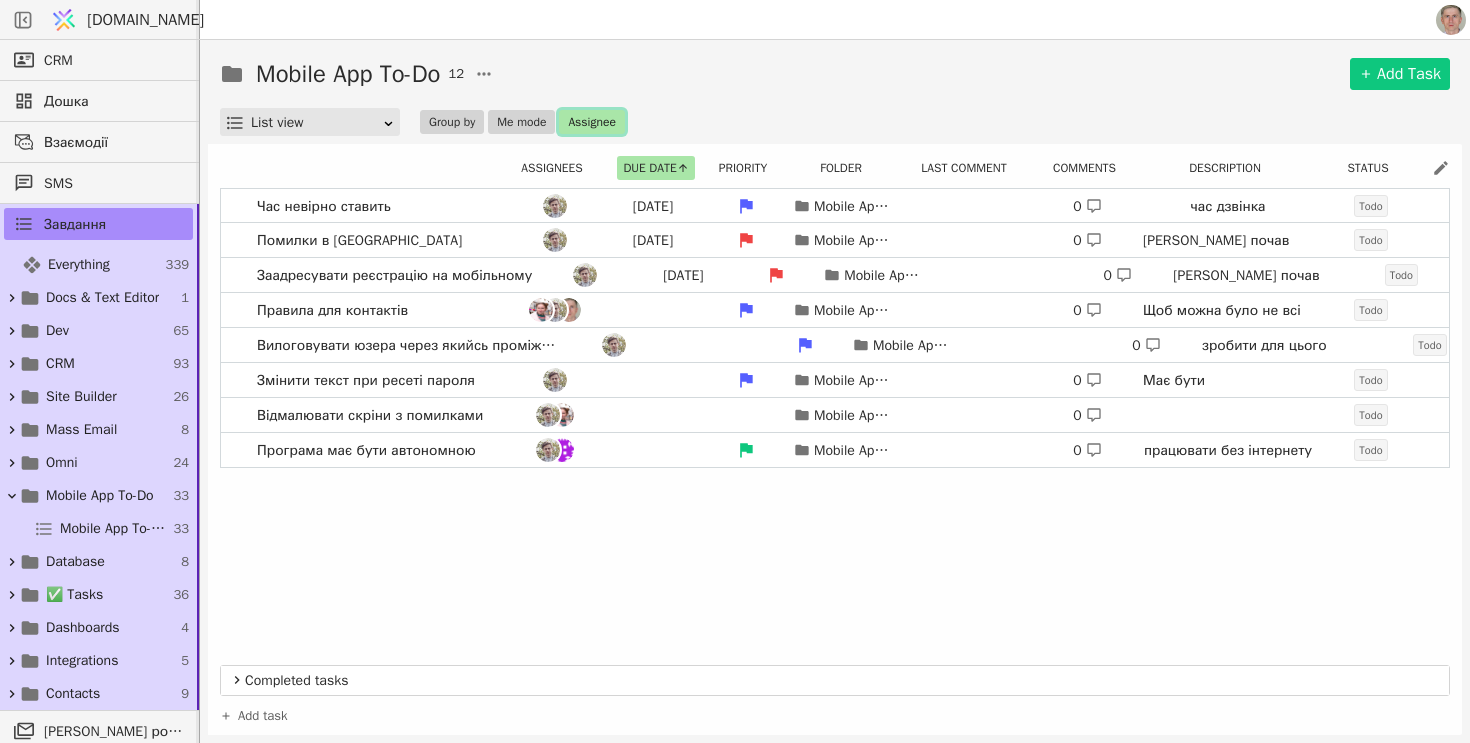 click on "Assignee" at bounding box center (591, 122) 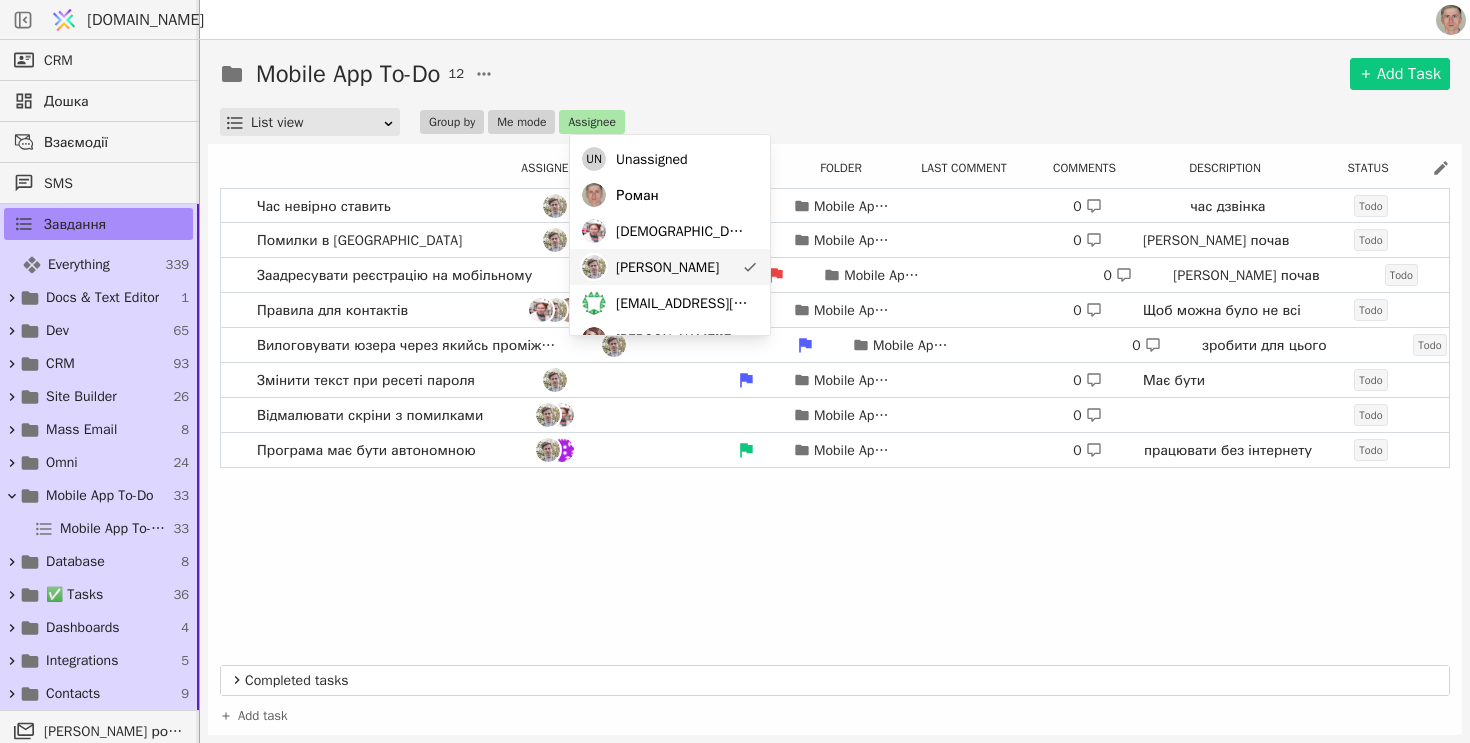 click on "[PERSON_NAME]" at bounding box center [670, 267] 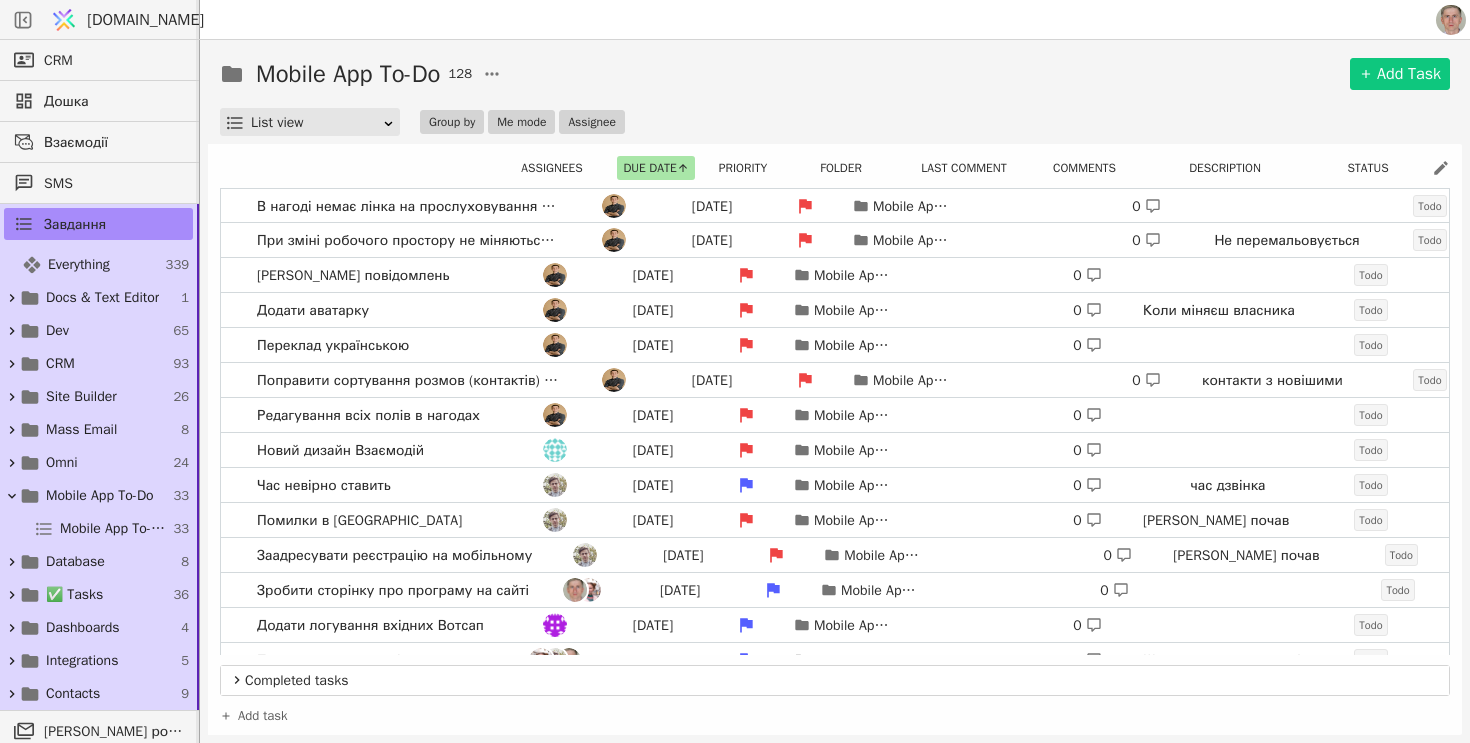 click on "Mobile App To-Do 128 Add Task" at bounding box center [835, 74] 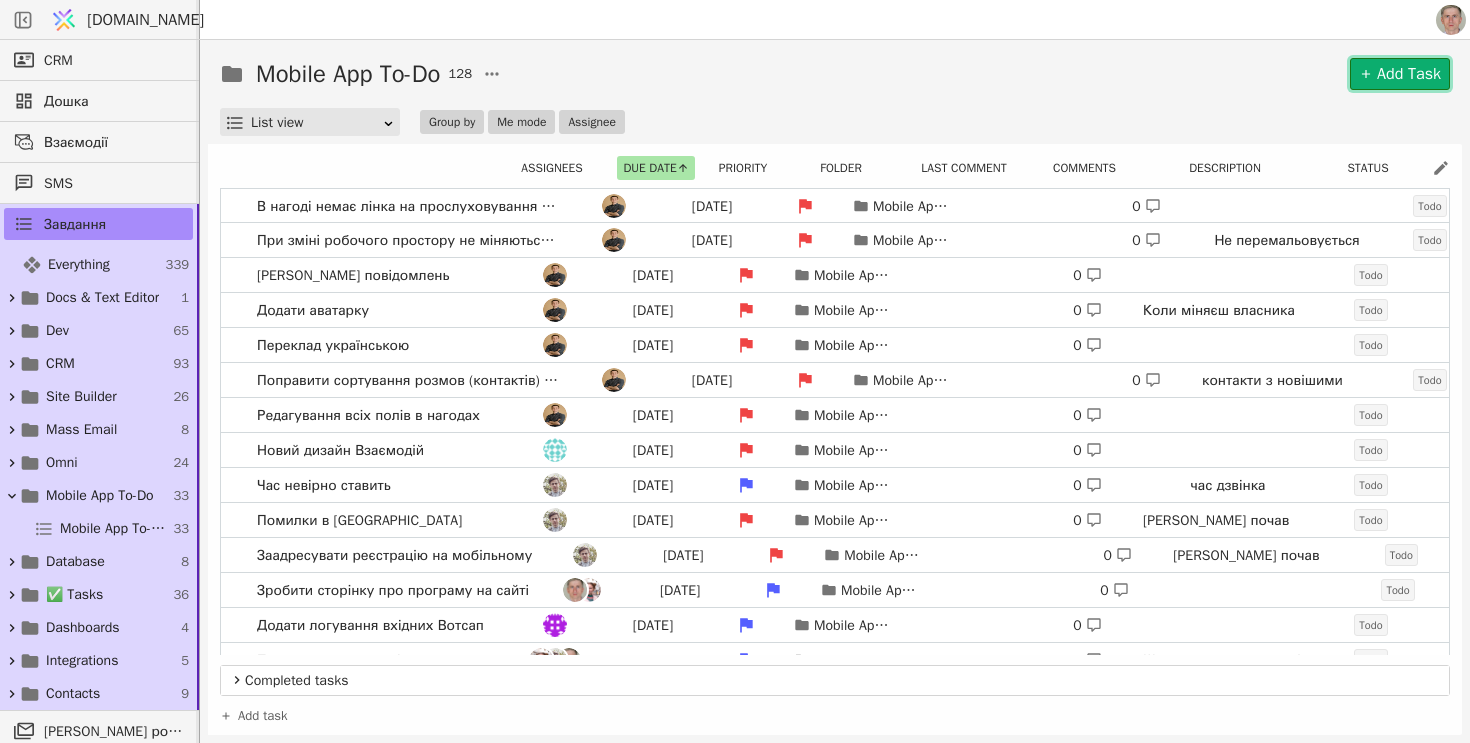 click on "Add Task" at bounding box center [1400, 74] 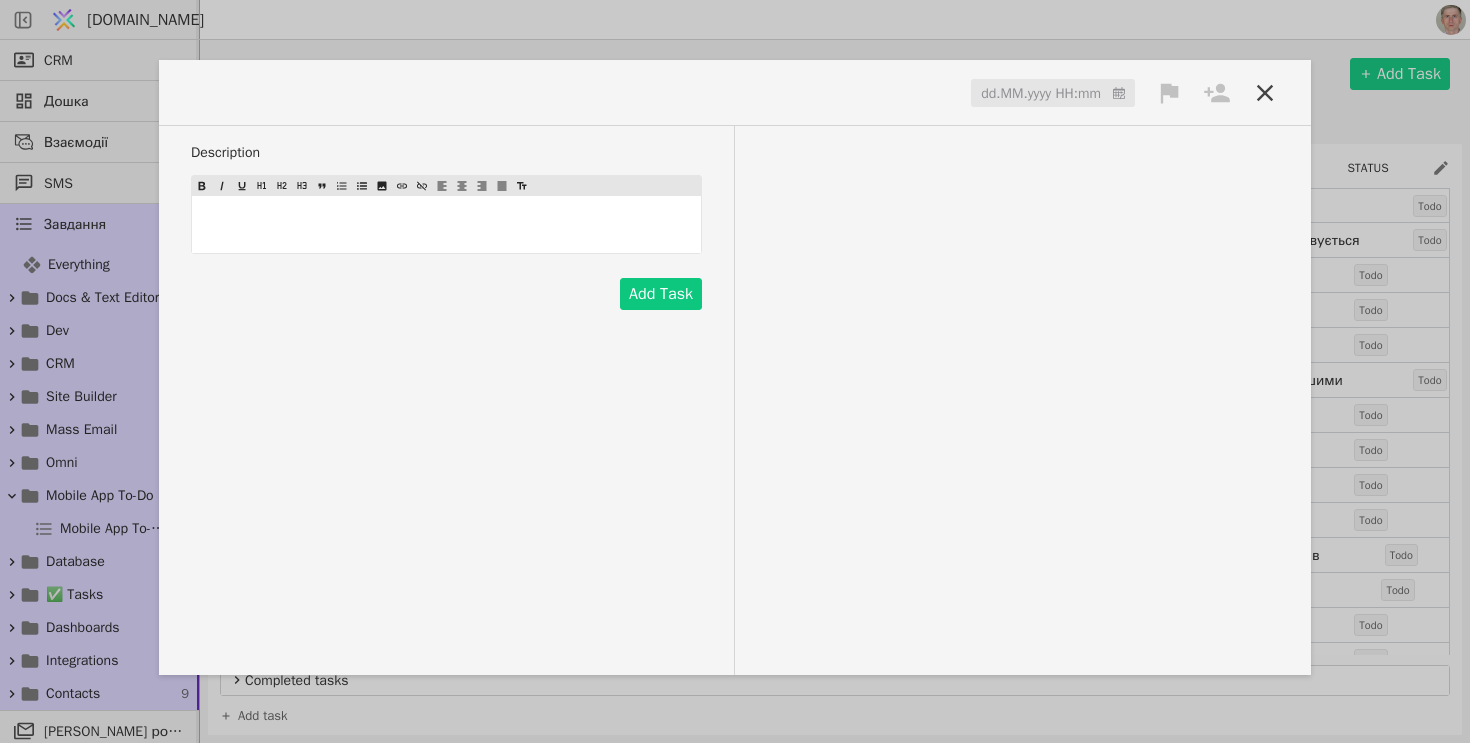 click at bounding box center (251, 92) 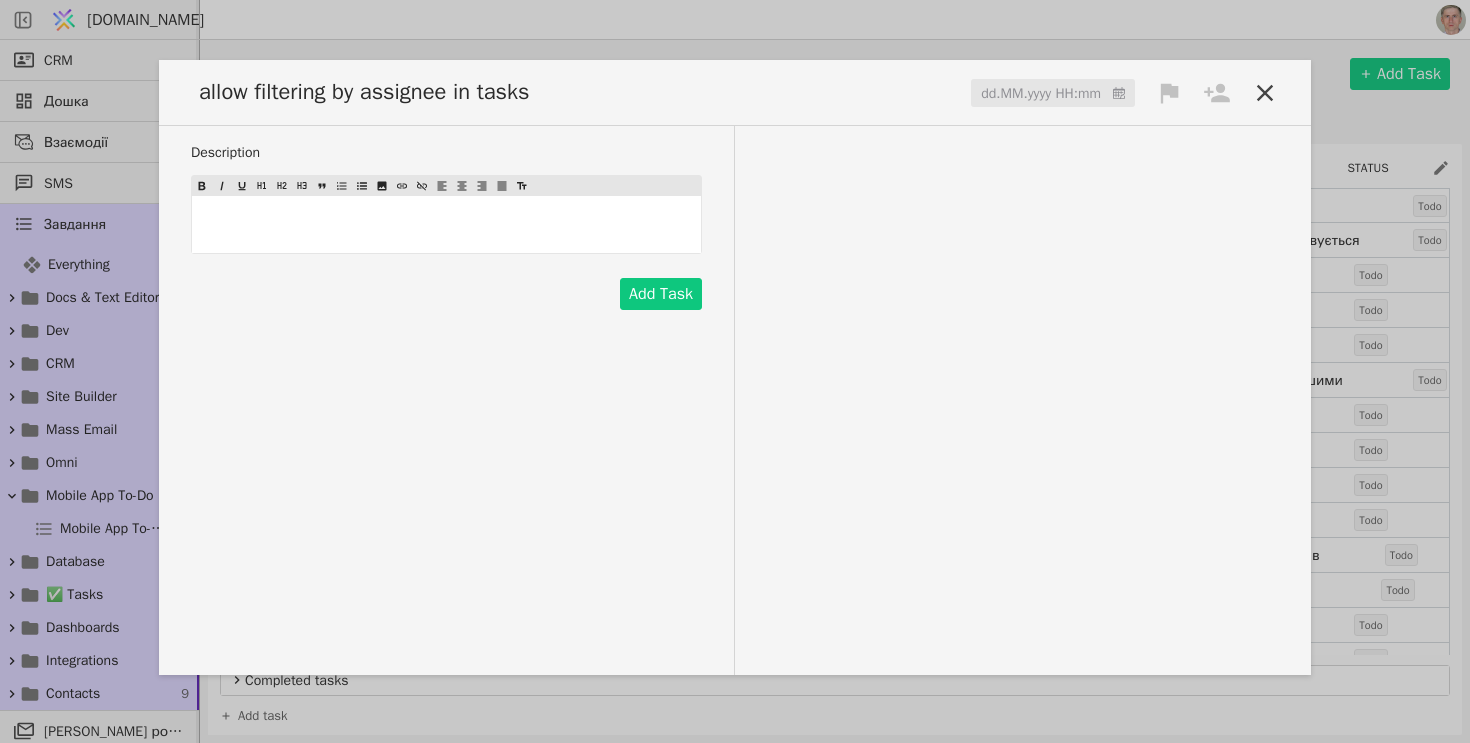 click on "allow filtering by assignee in tasks" at bounding box center (370, 92) 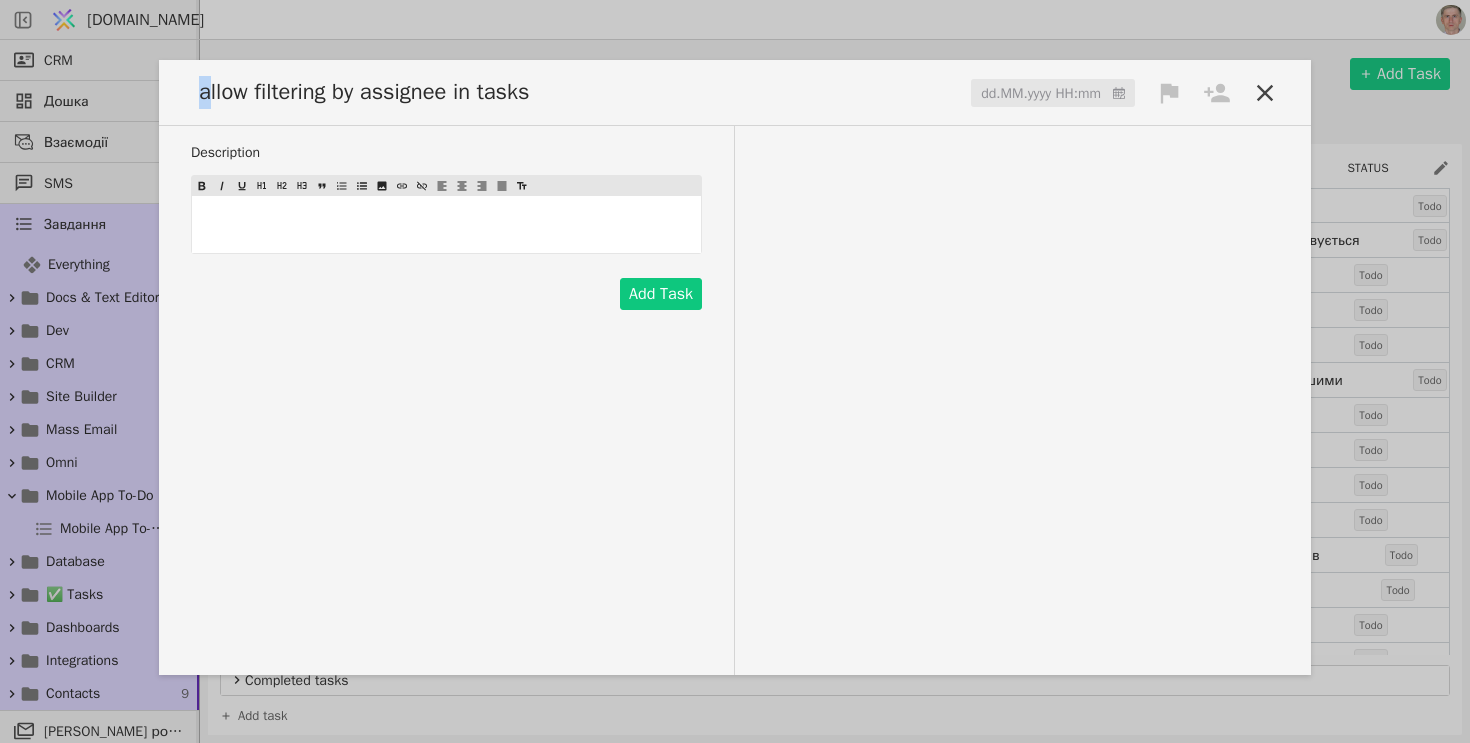 drag, startPoint x: 207, startPoint y: 88, endPoint x: 173, endPoint y: 83, distance: 34.36568 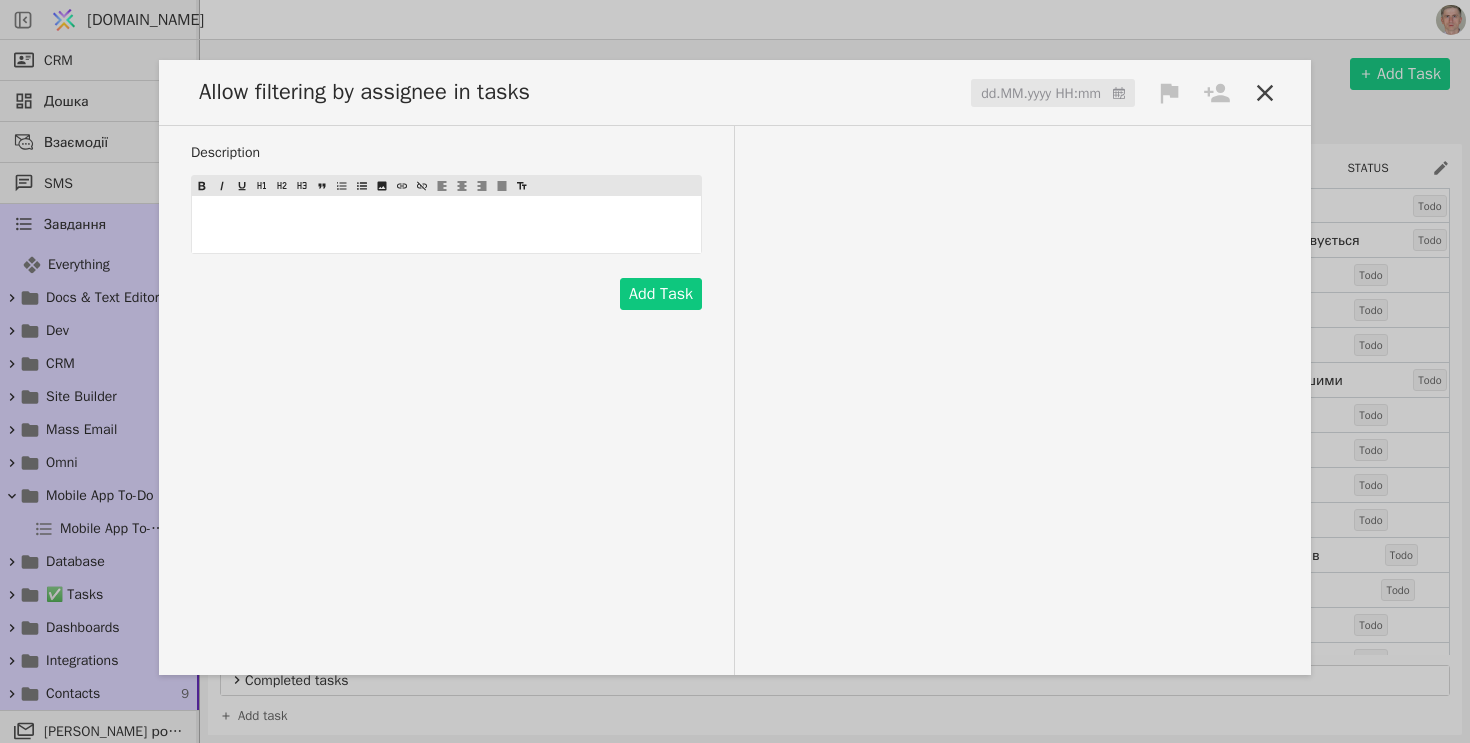 click on "﻿" at bounding box center [446, 224] 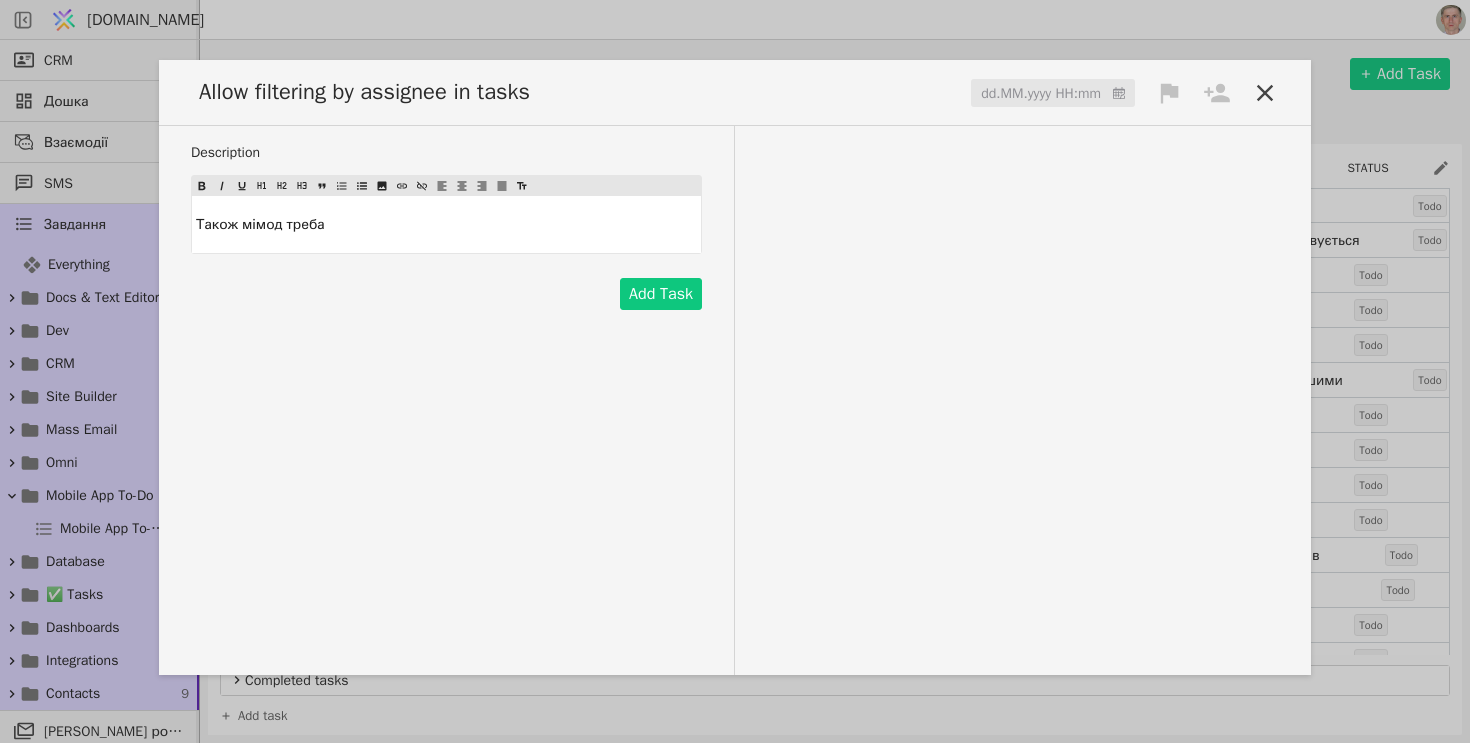 click 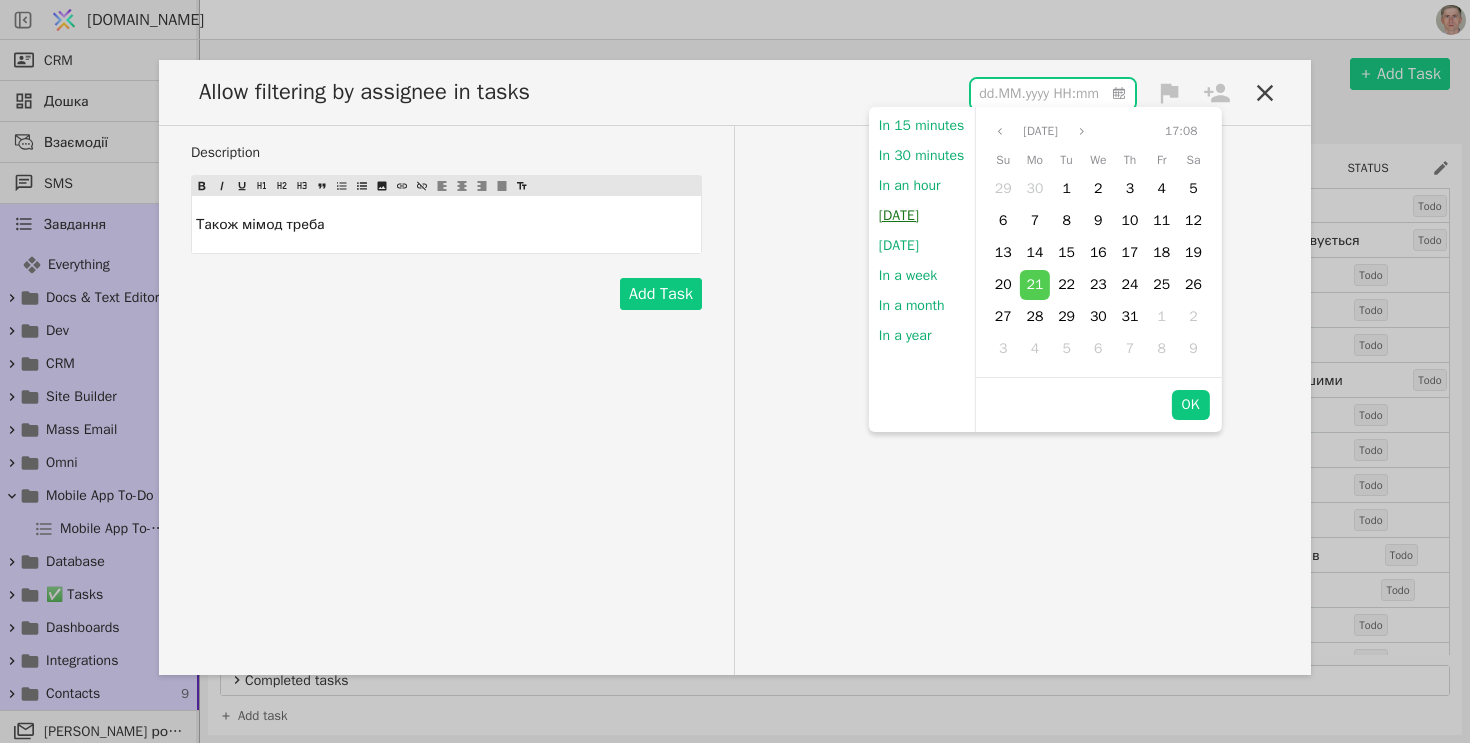 click on "[DATE]" at bounding box center [899, 216] 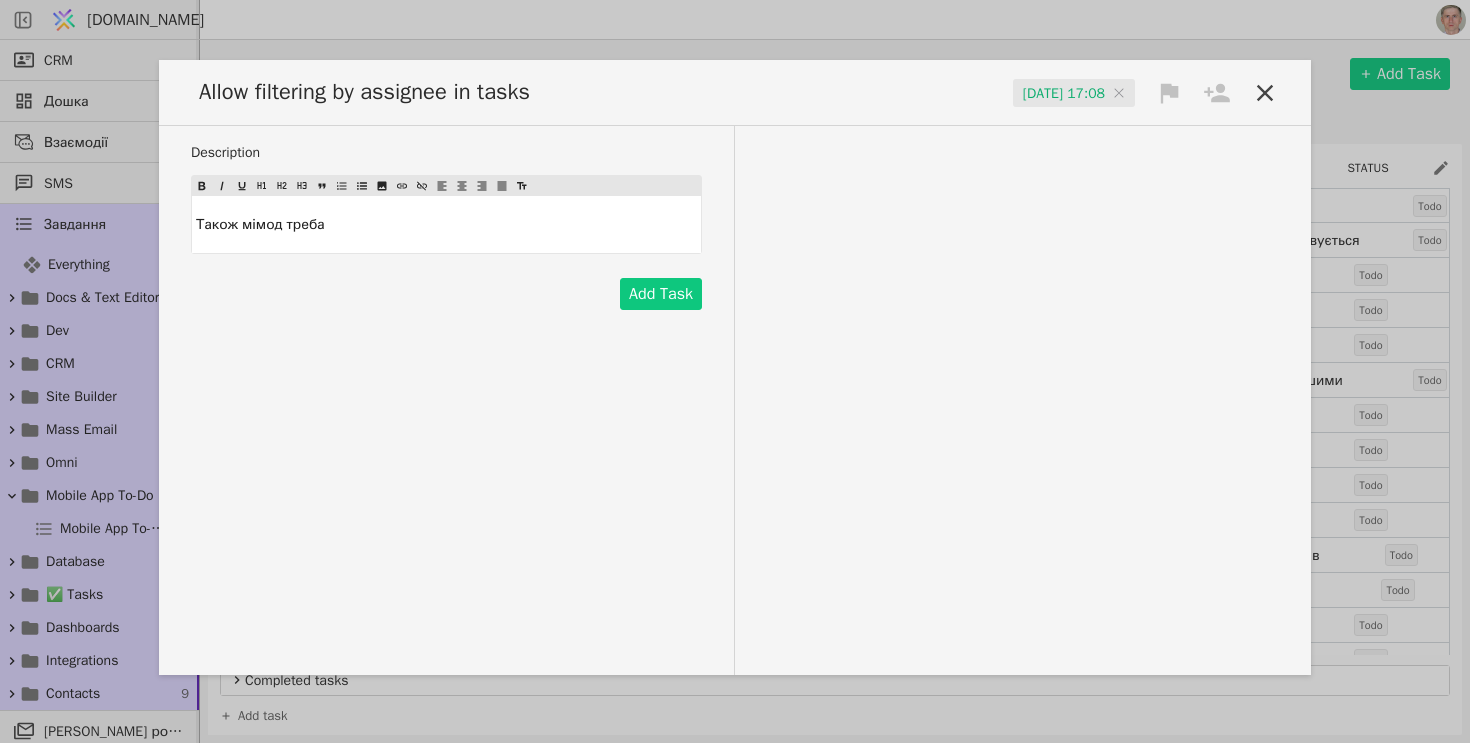 click 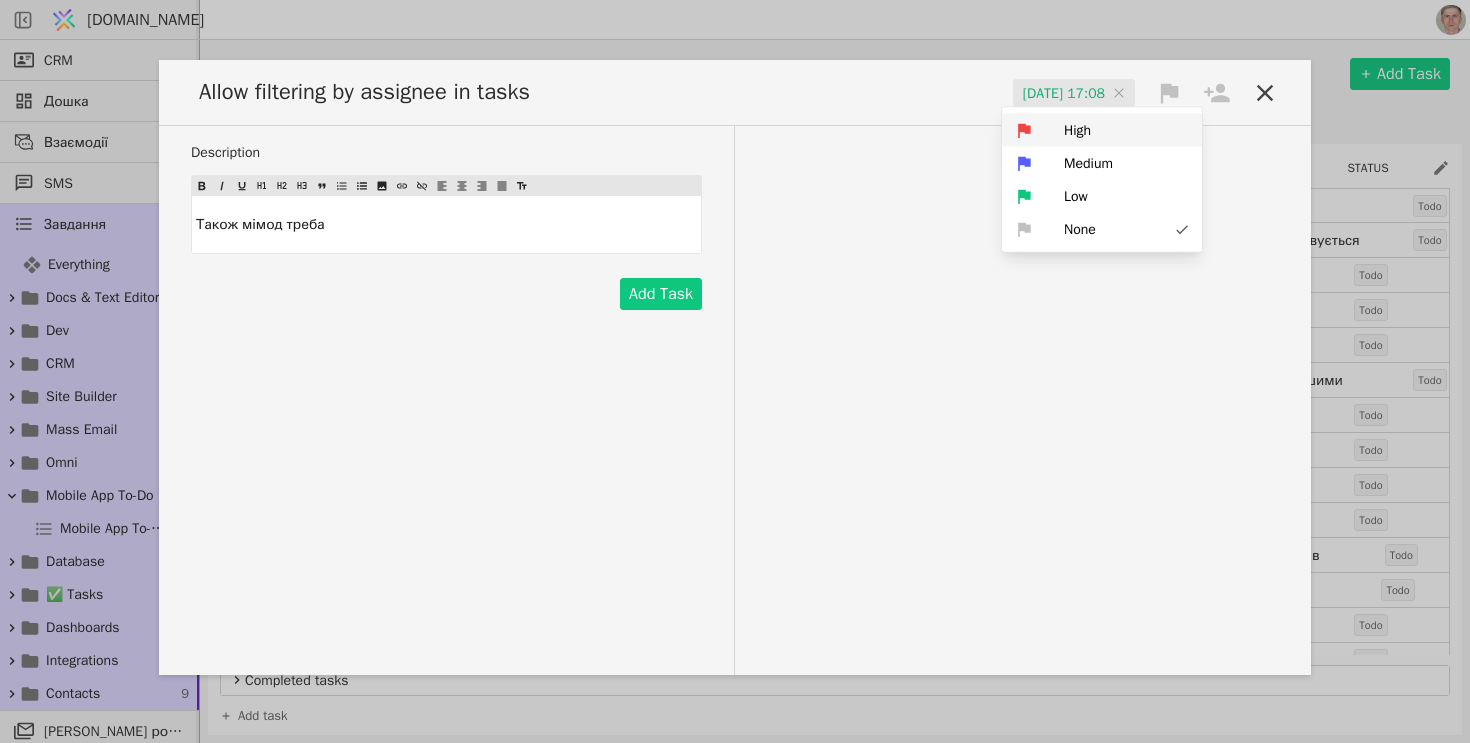 click on "High" at bounding box center (1102, 130) 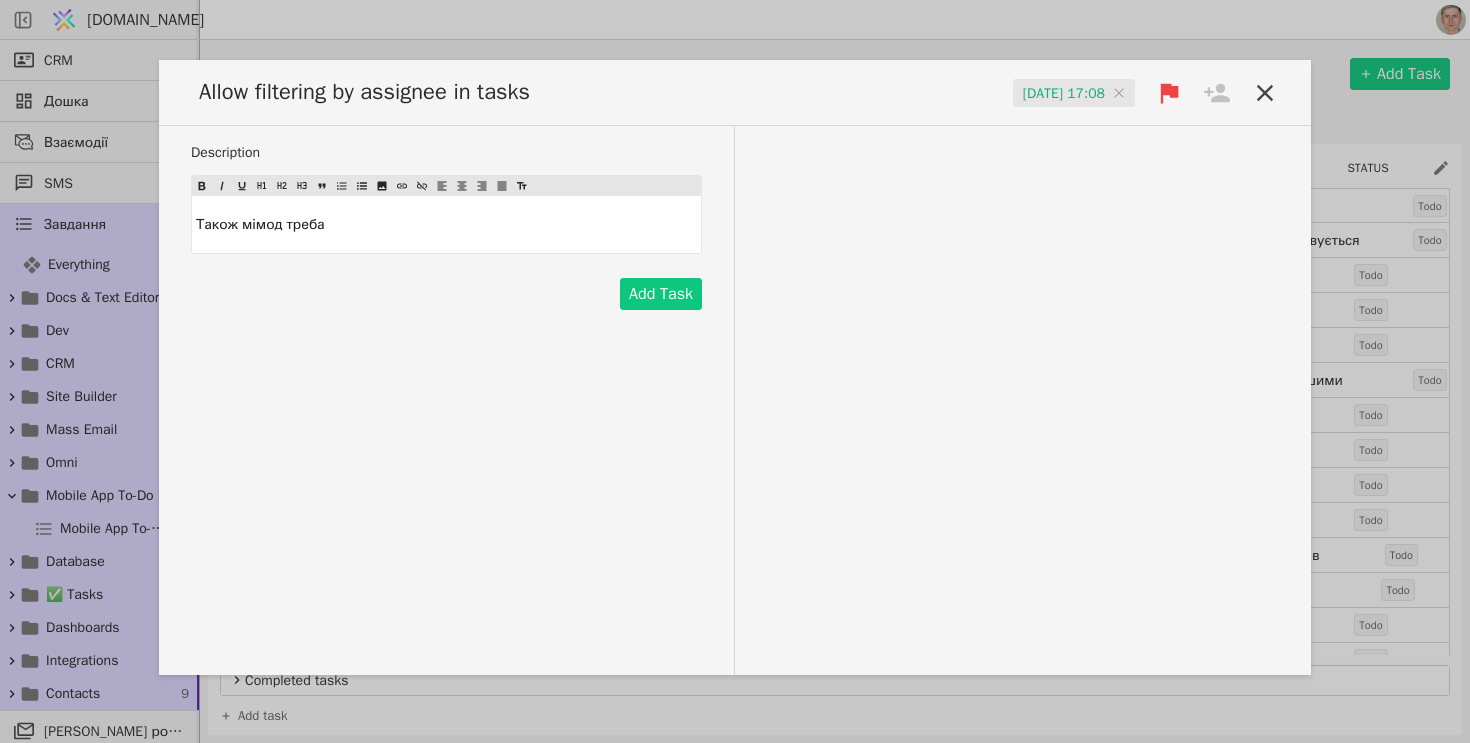 click 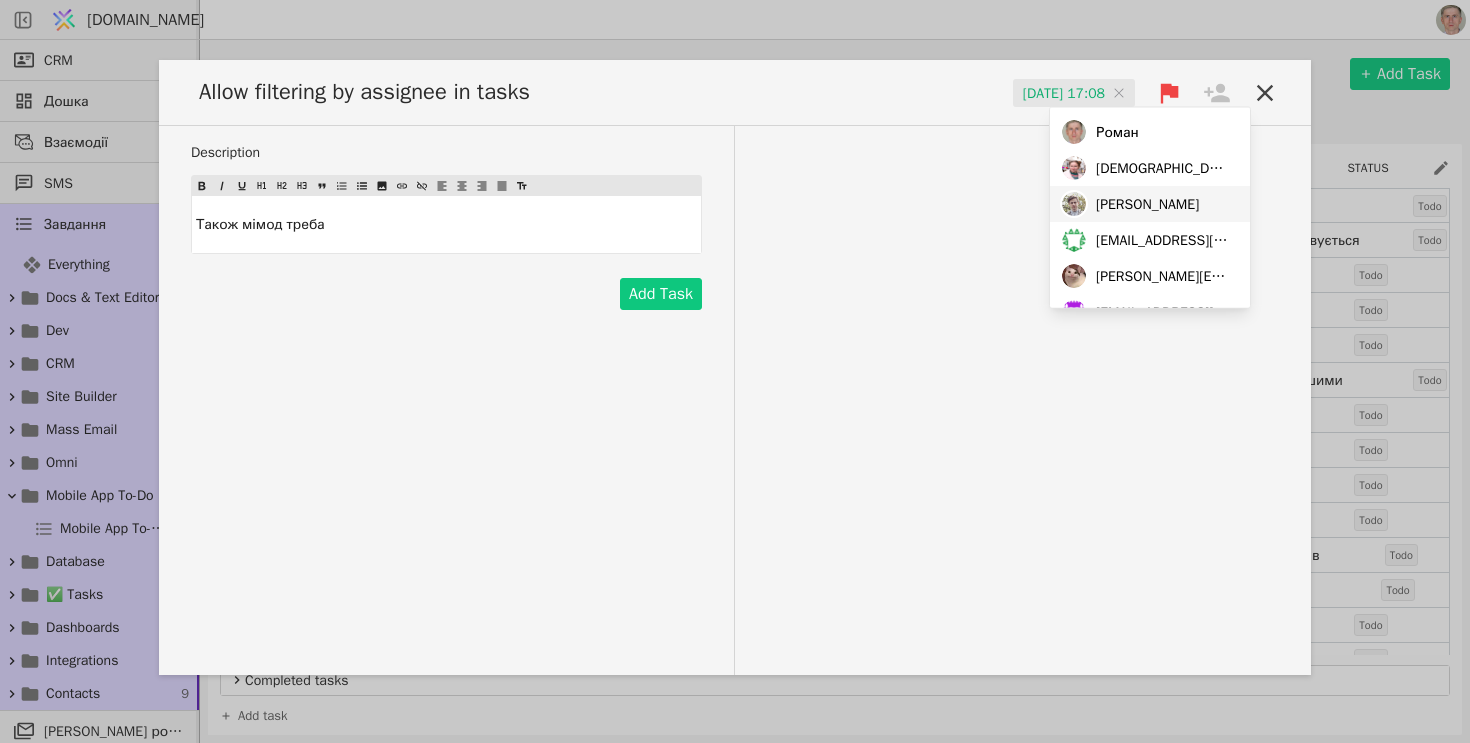 click on "[PERSON_NAME]" at bounding box center (1147, 203) 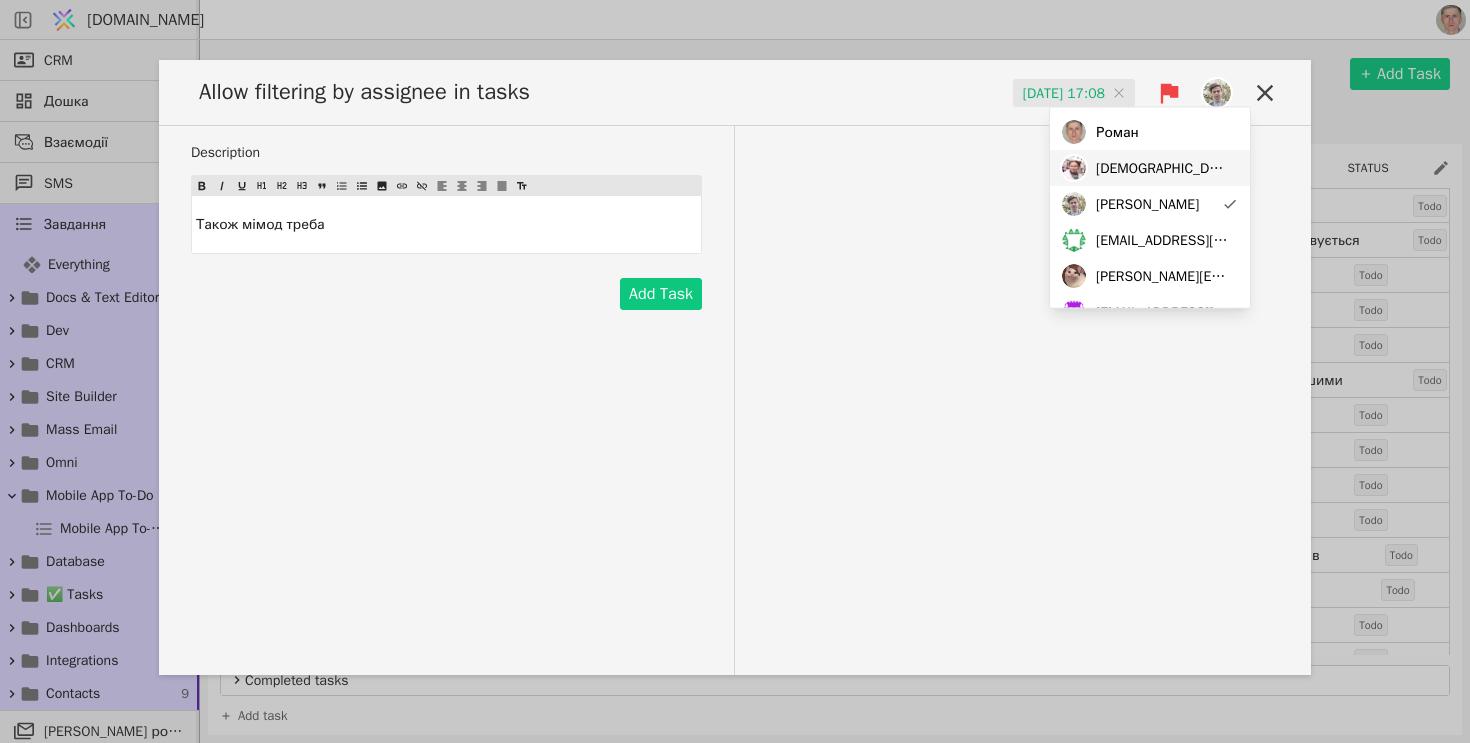 click on "[DEMOGRAPHIC_DATA]" at bounding box center (1163, 167) 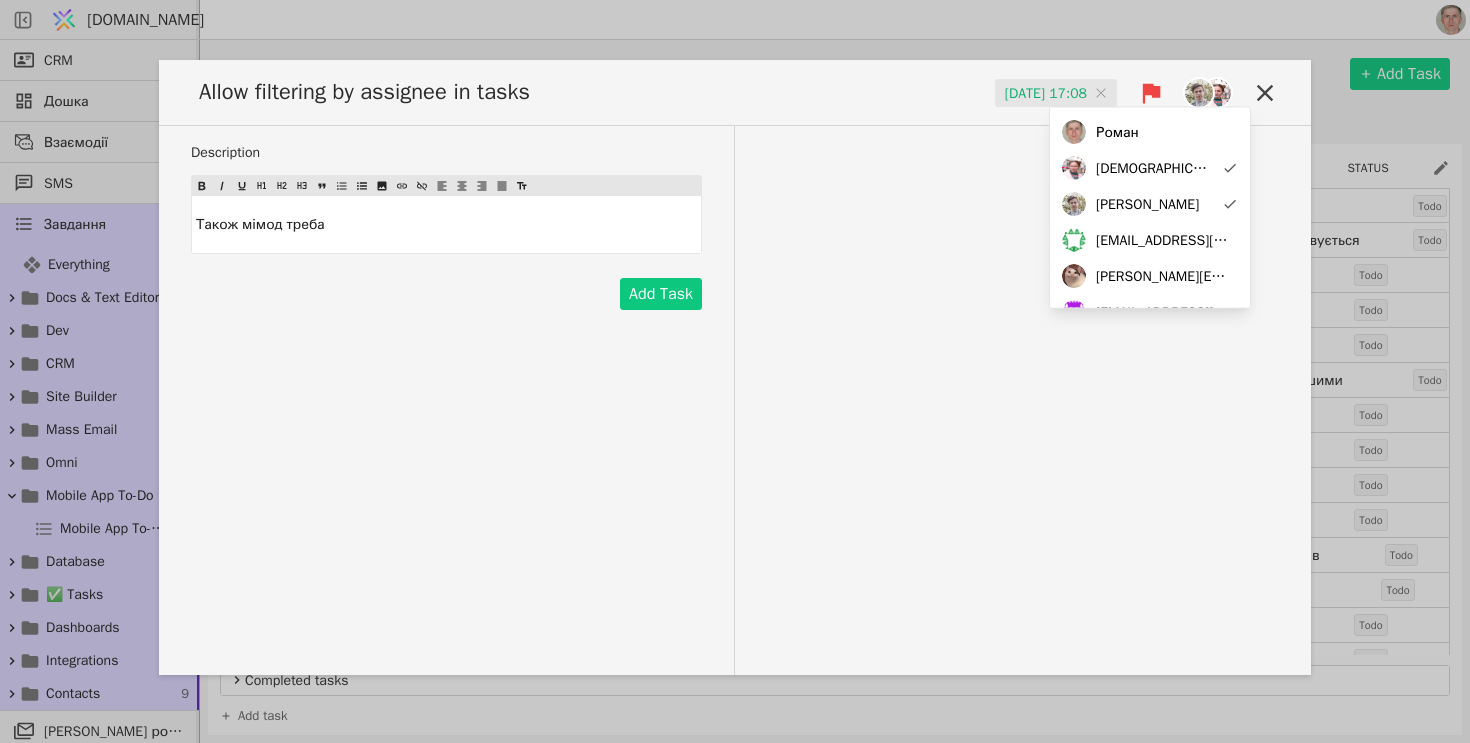 click on "Description Також мімод треба Add Task" at bounding box center (735, 400) 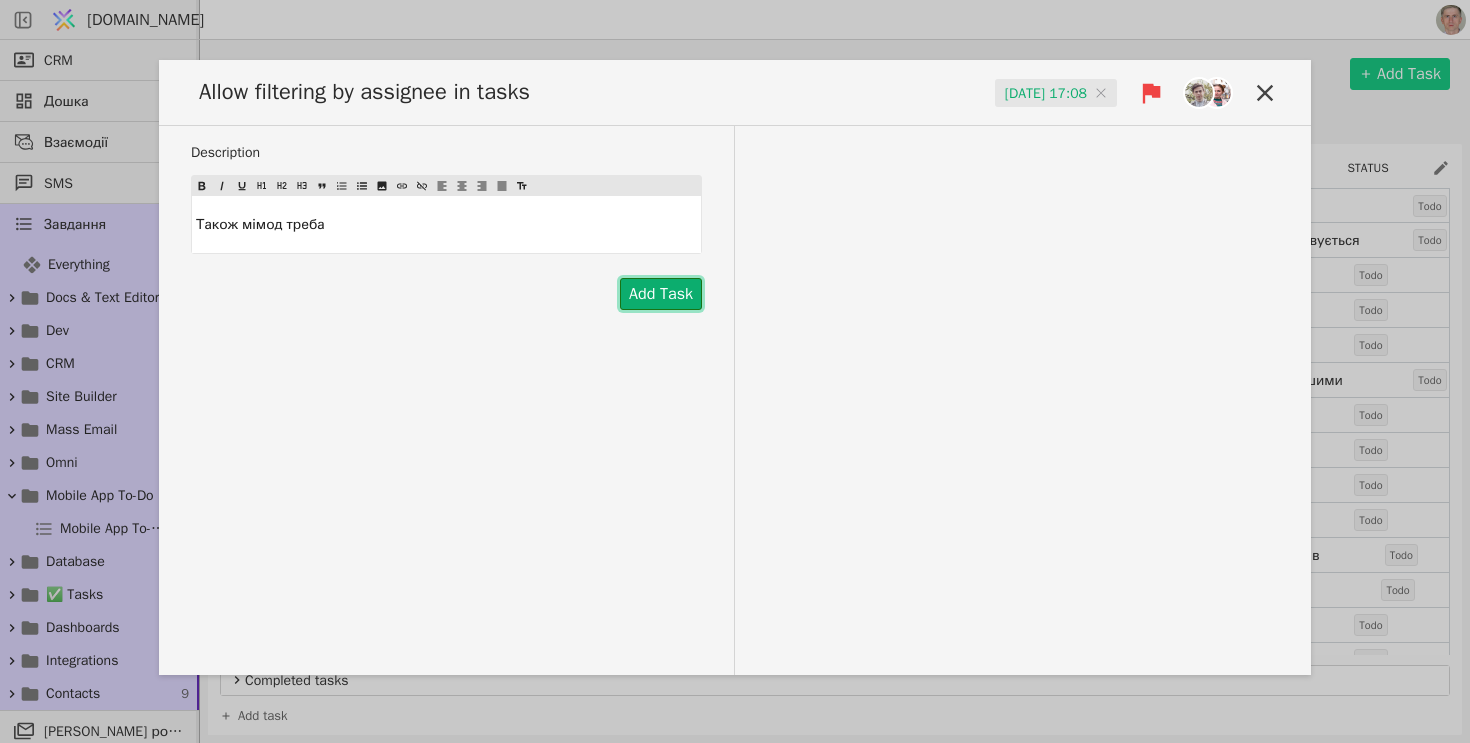 click on "Add Task" at bounding box center [661, 294] 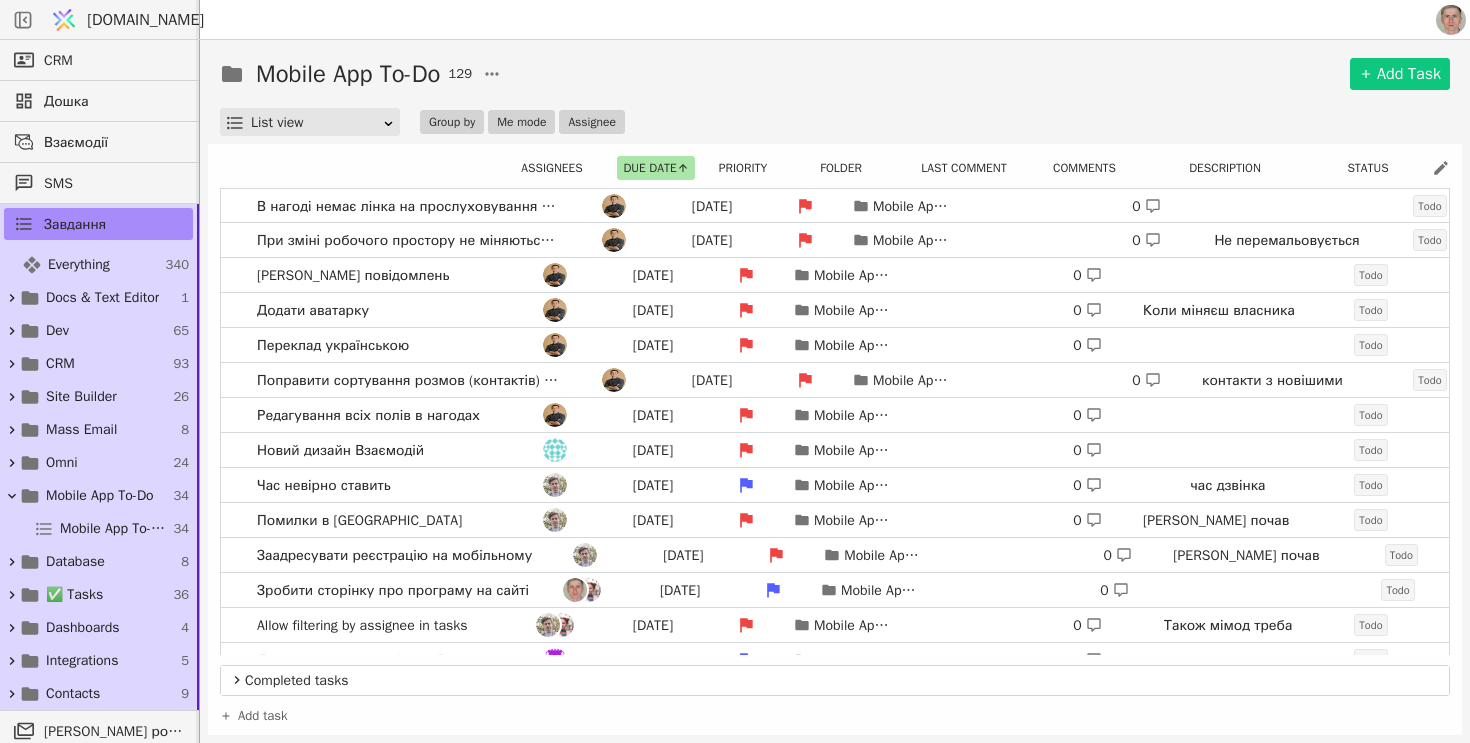 click on "List view Group by Me mode Assignee" at bounding box center (835, 122) 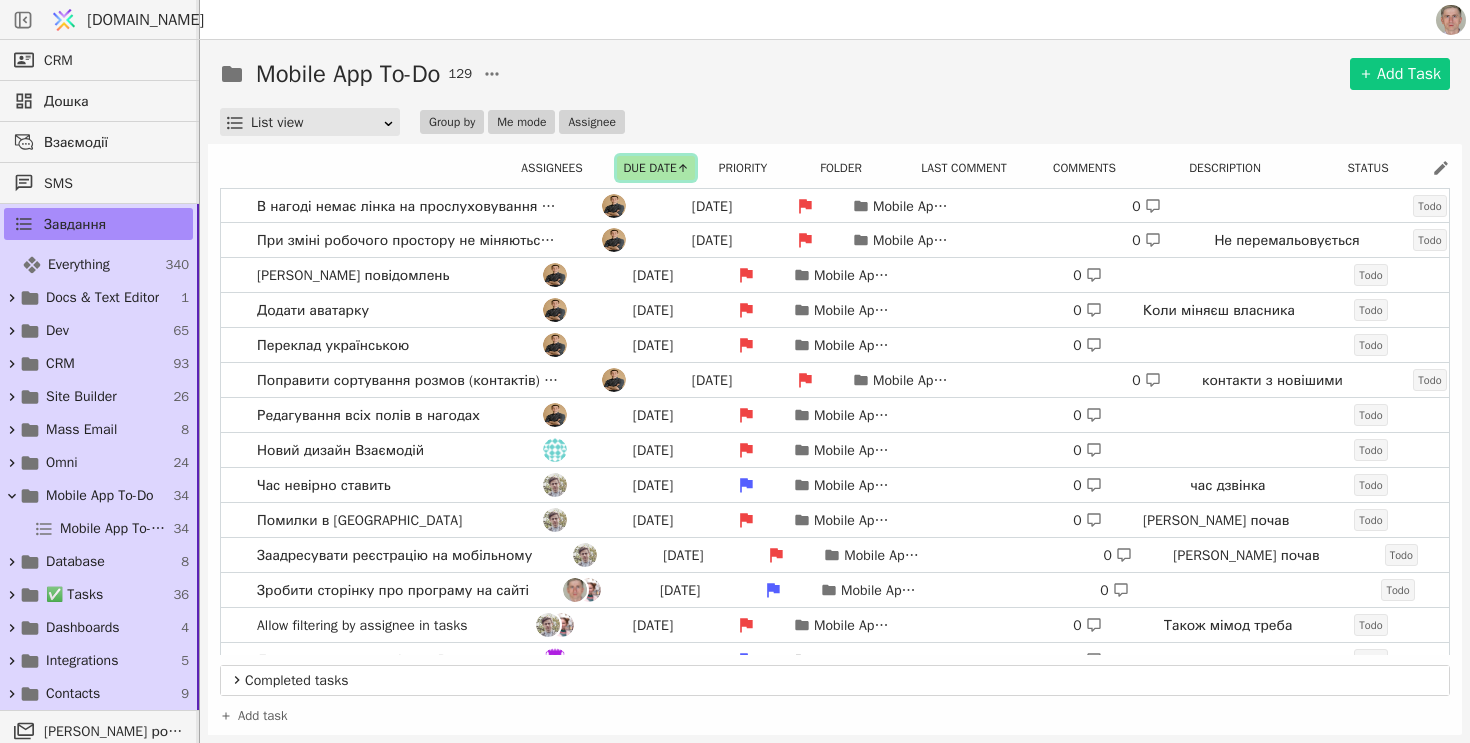 click on "Due date" at bounding box center [655, 168] 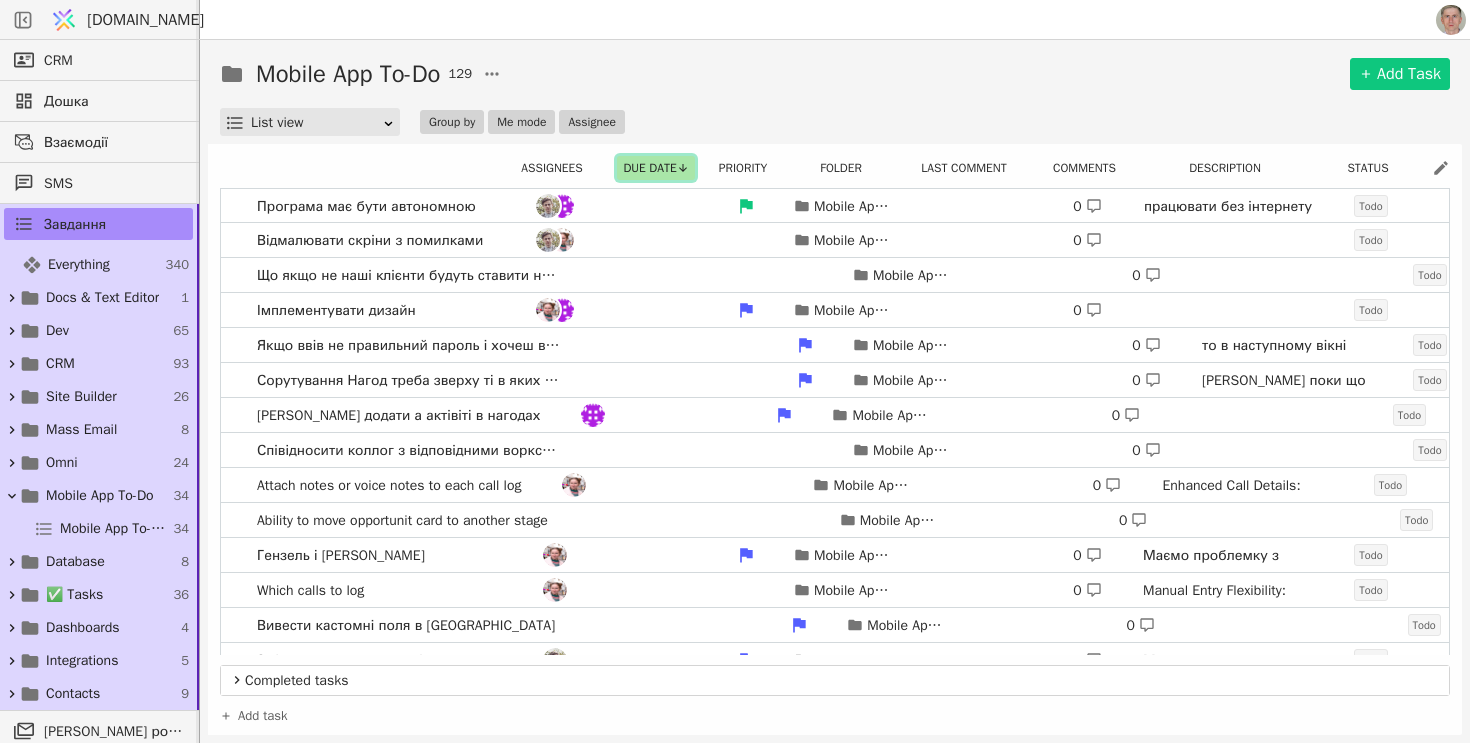 click on "Due date" at bounding box center (655, 168) 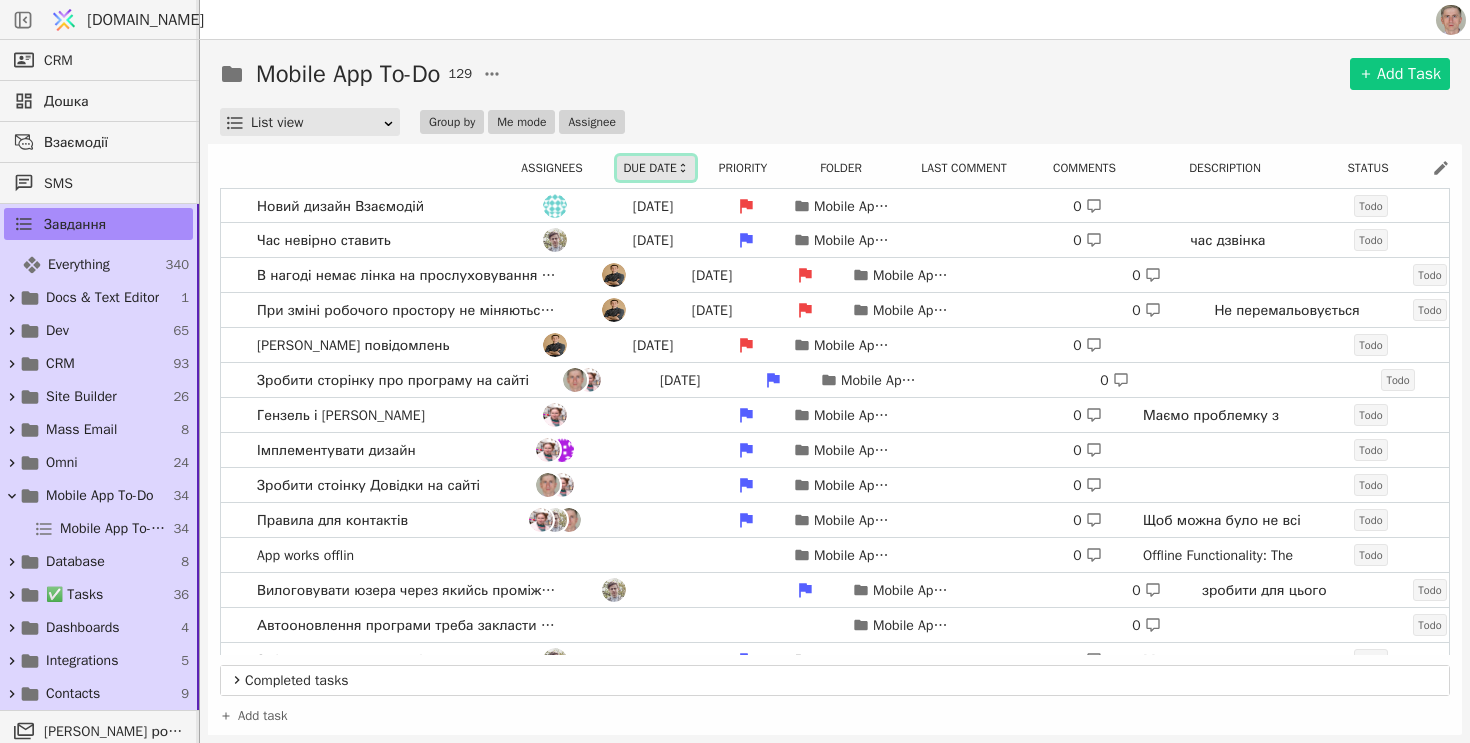 click on "Due date" at bounding box center (655, 168) 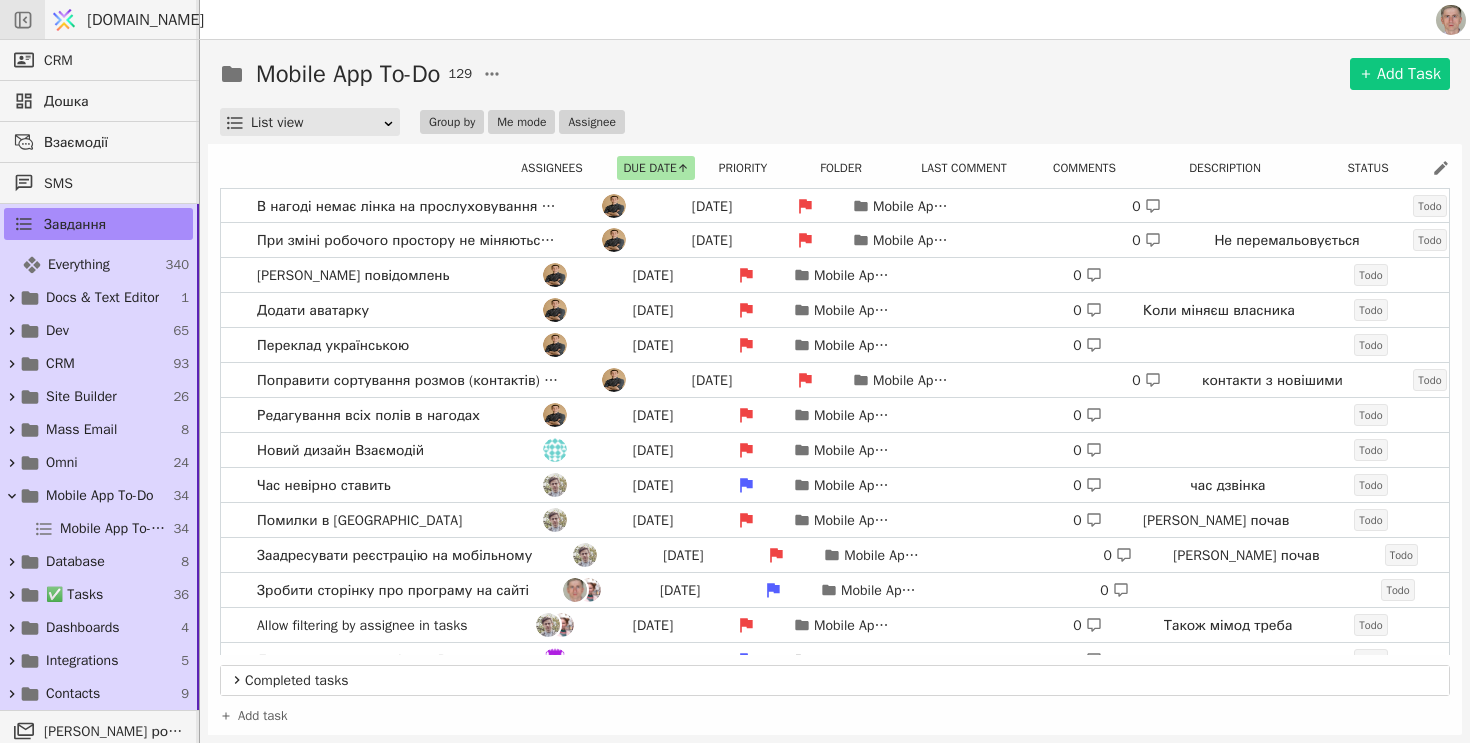 click 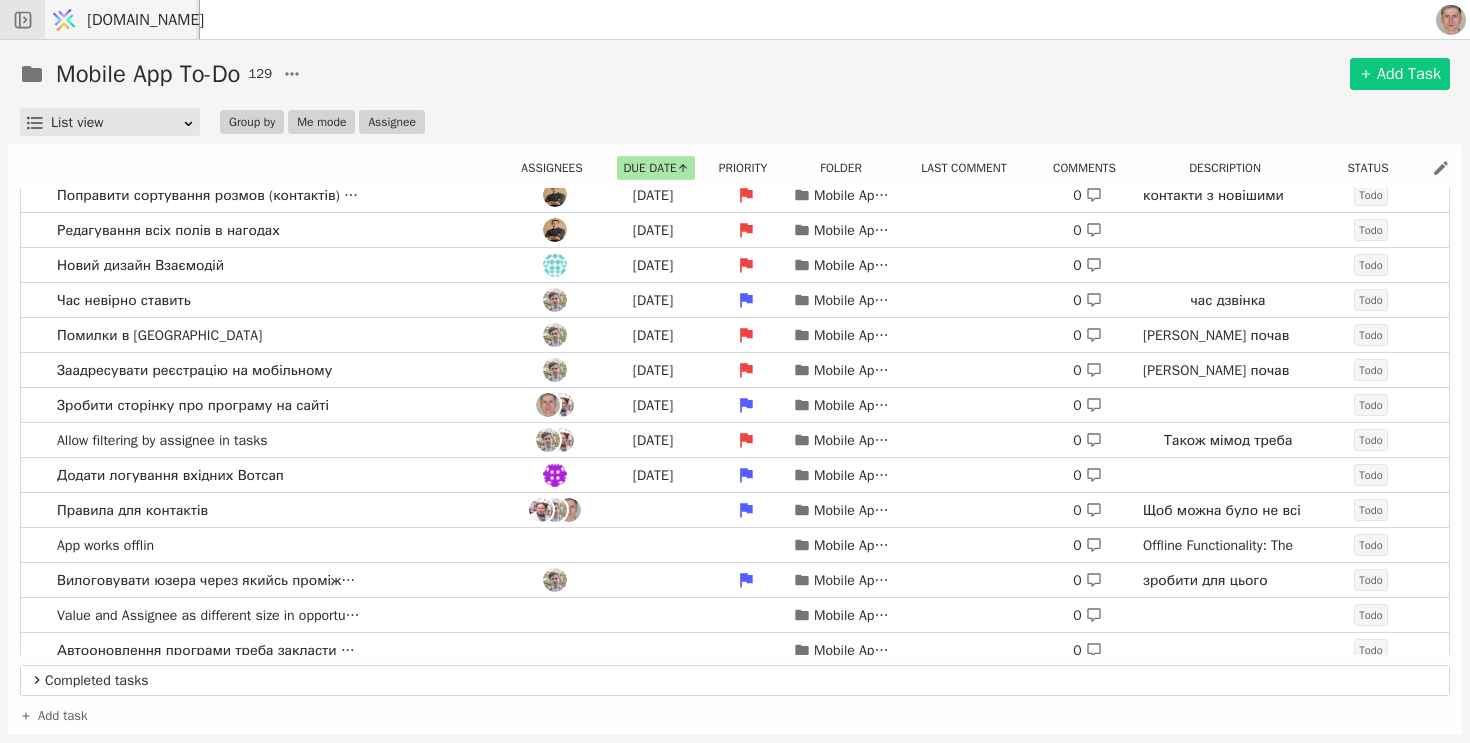 scroll, scrollTop: 195, scrollLeft: 0, axis: vertical 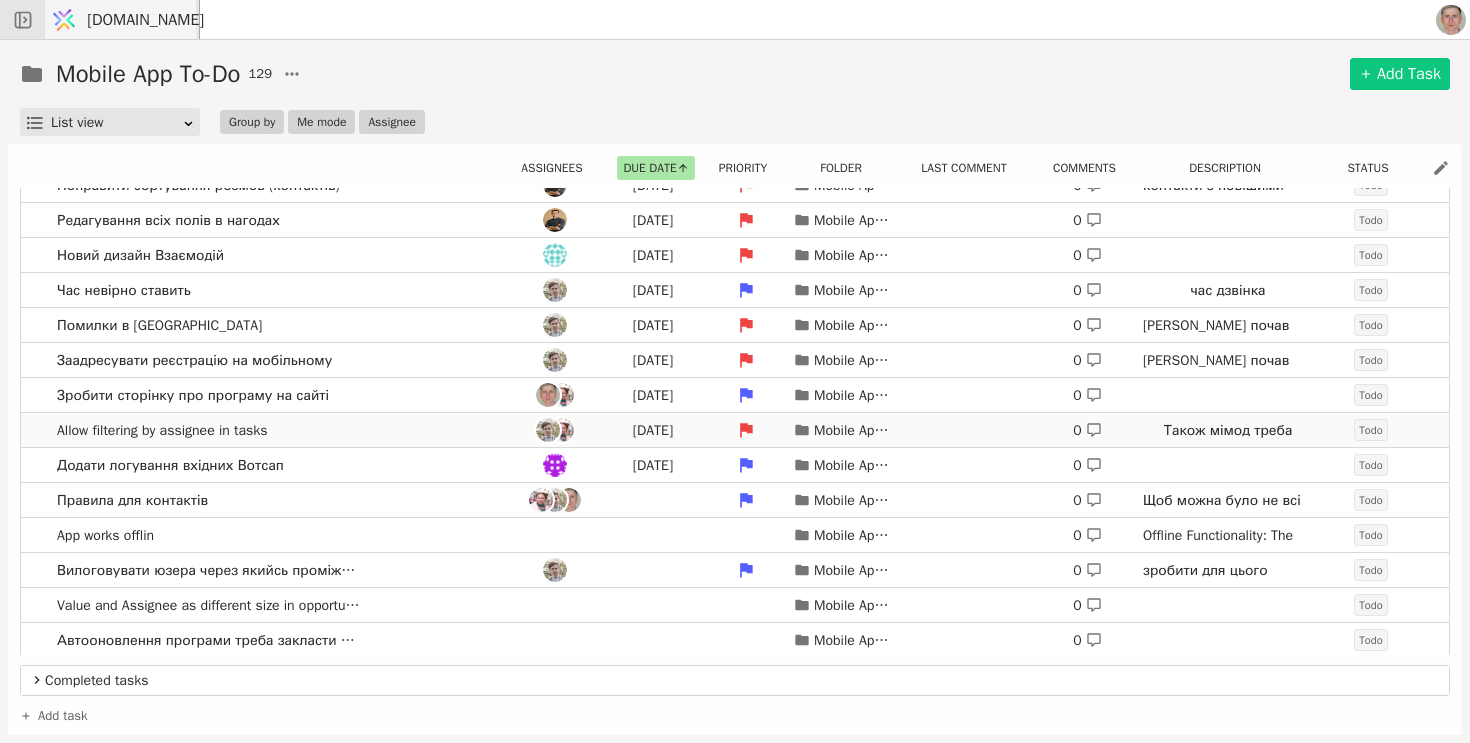 click on "Allow filtering by assignee in tasks [DATE] Mobile App To-Do 0   Також мімод треба Todo" at bounding box center (735, 430) 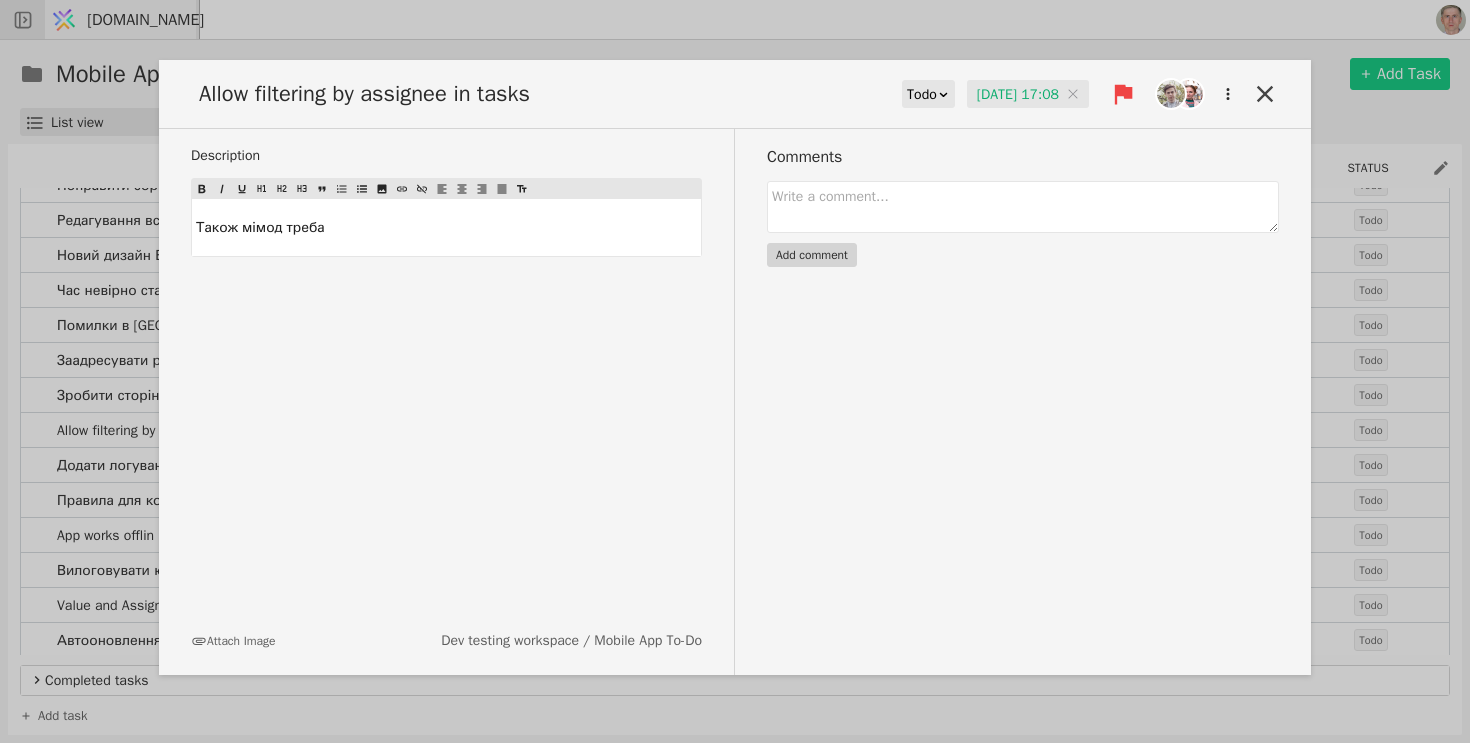 click on "Allow filtering by assignee in tasks Todo [DATE] 17:08 [DATE] 17:08" at bounding box center (735, 102) 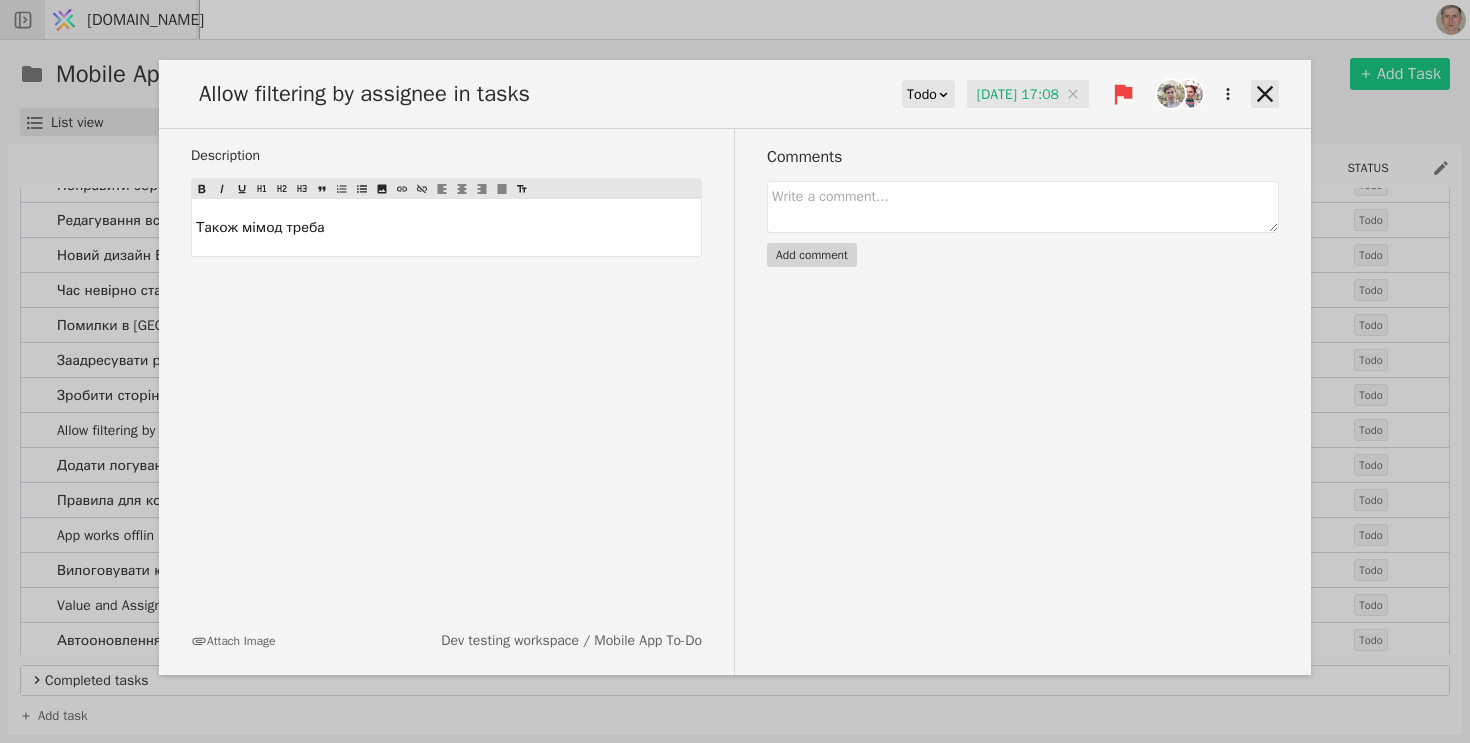 click 